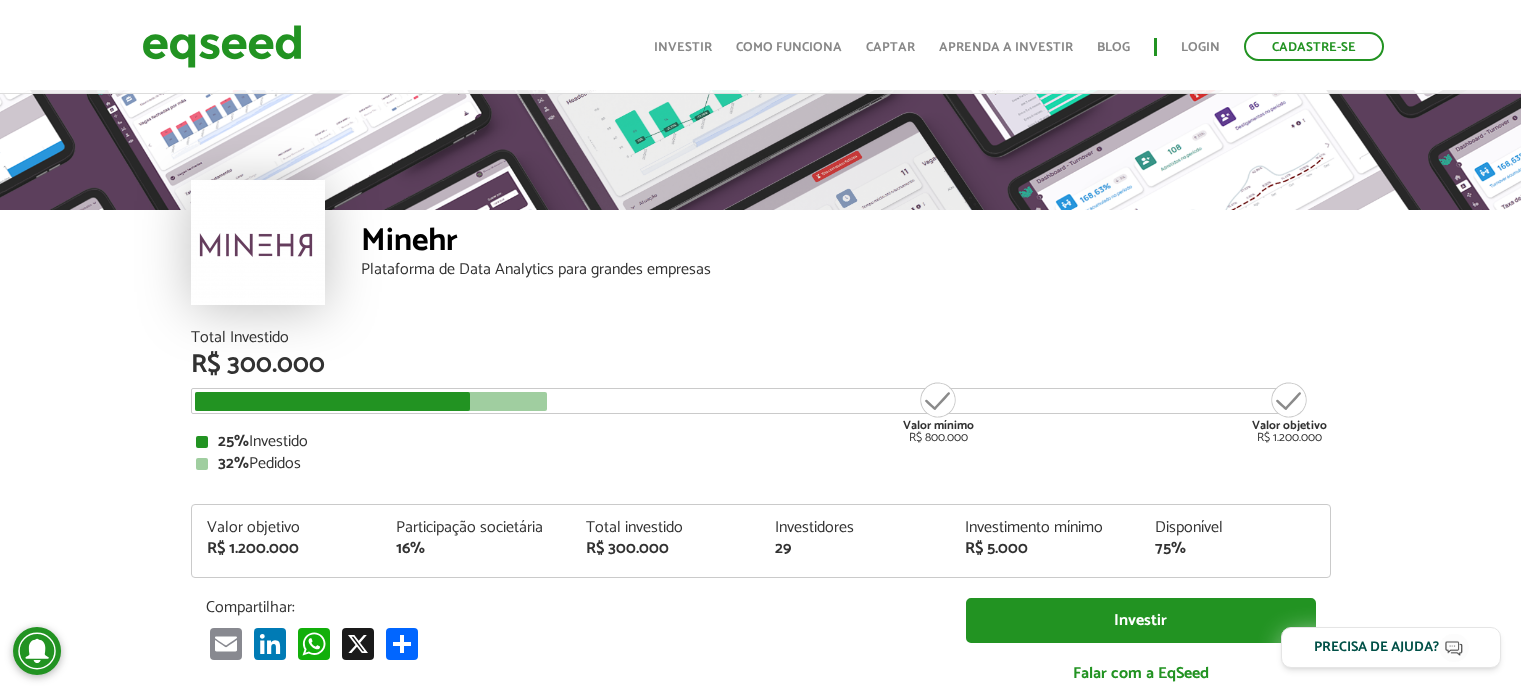 scroll, scrollTop: 300, scrollLeft: 0, axis: vertical 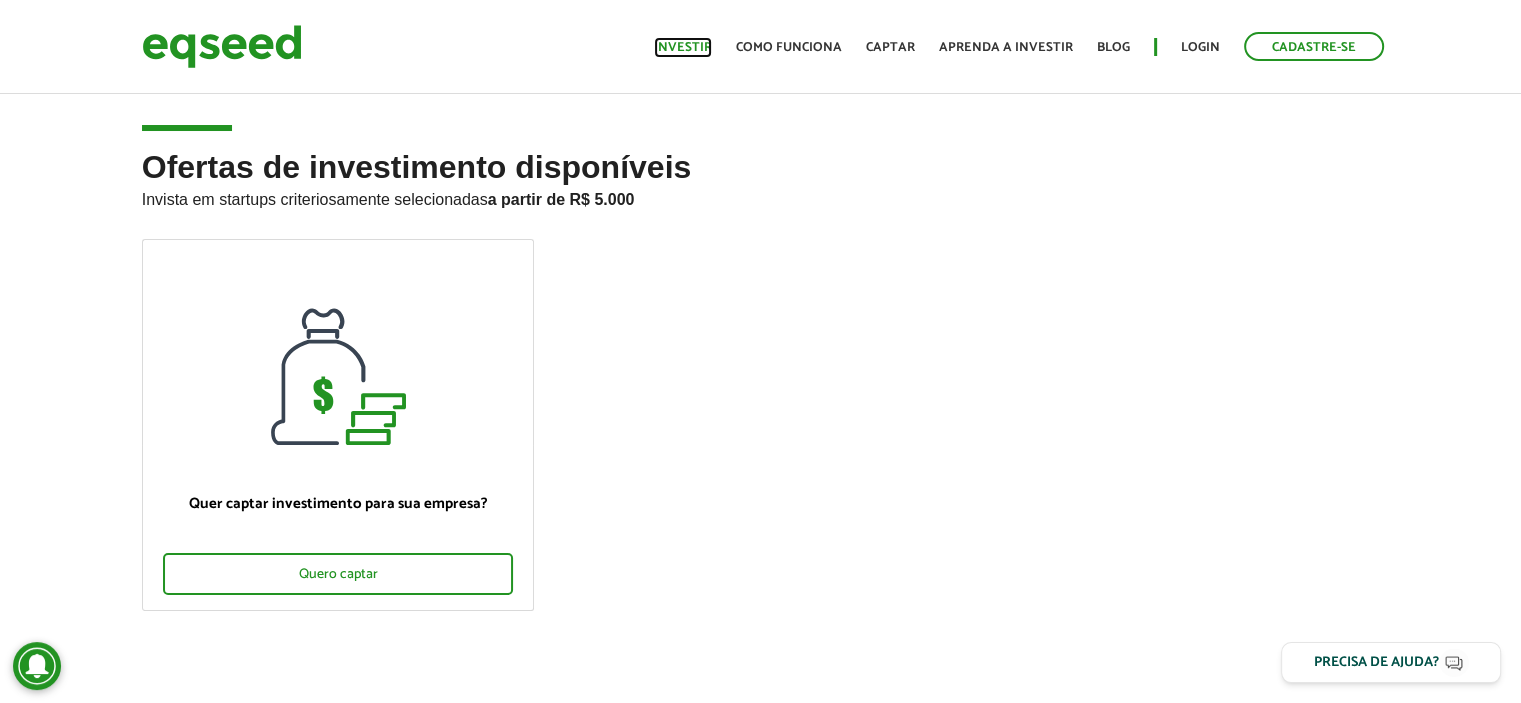 click on "Investir" at bounding box center (683, 47) 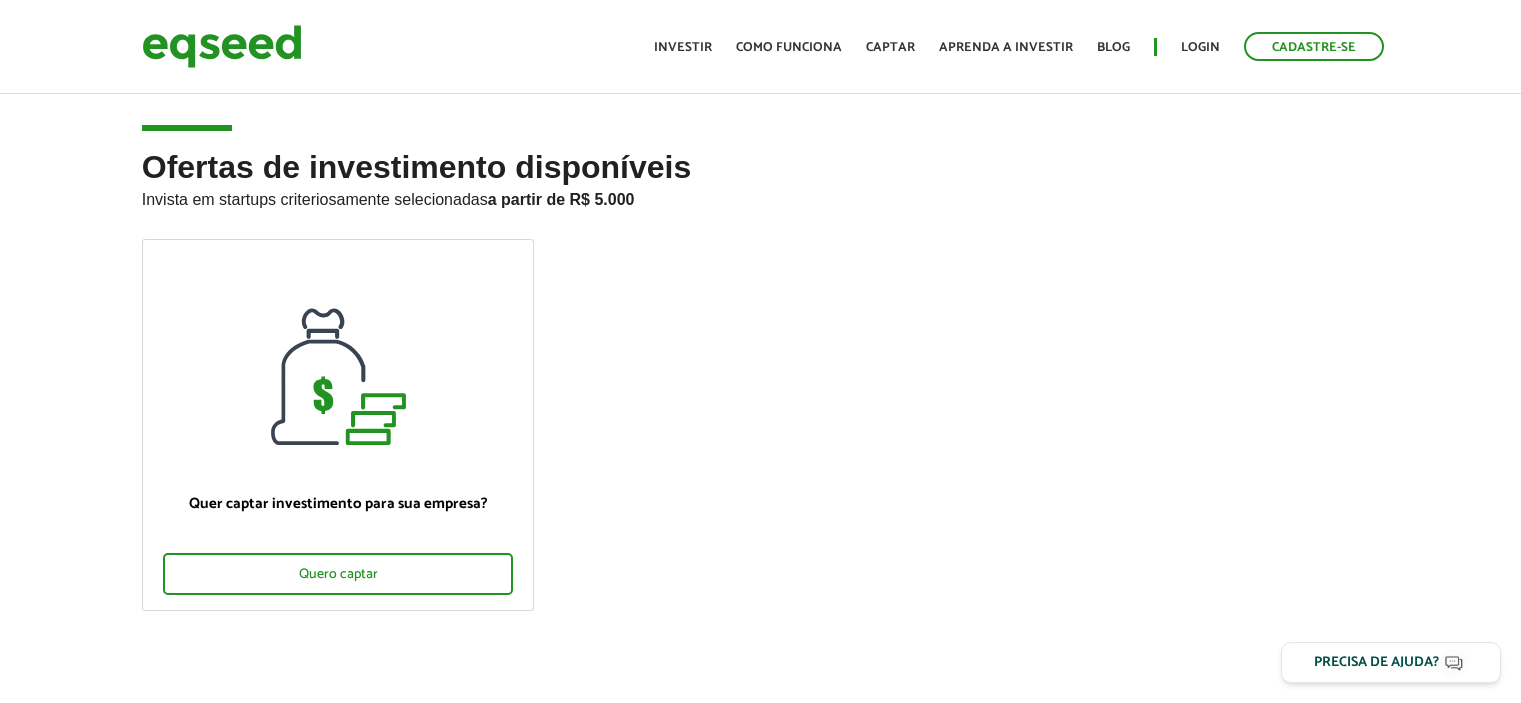 scroll, scrollTop: 0, scrollLeft: 0, axis: both 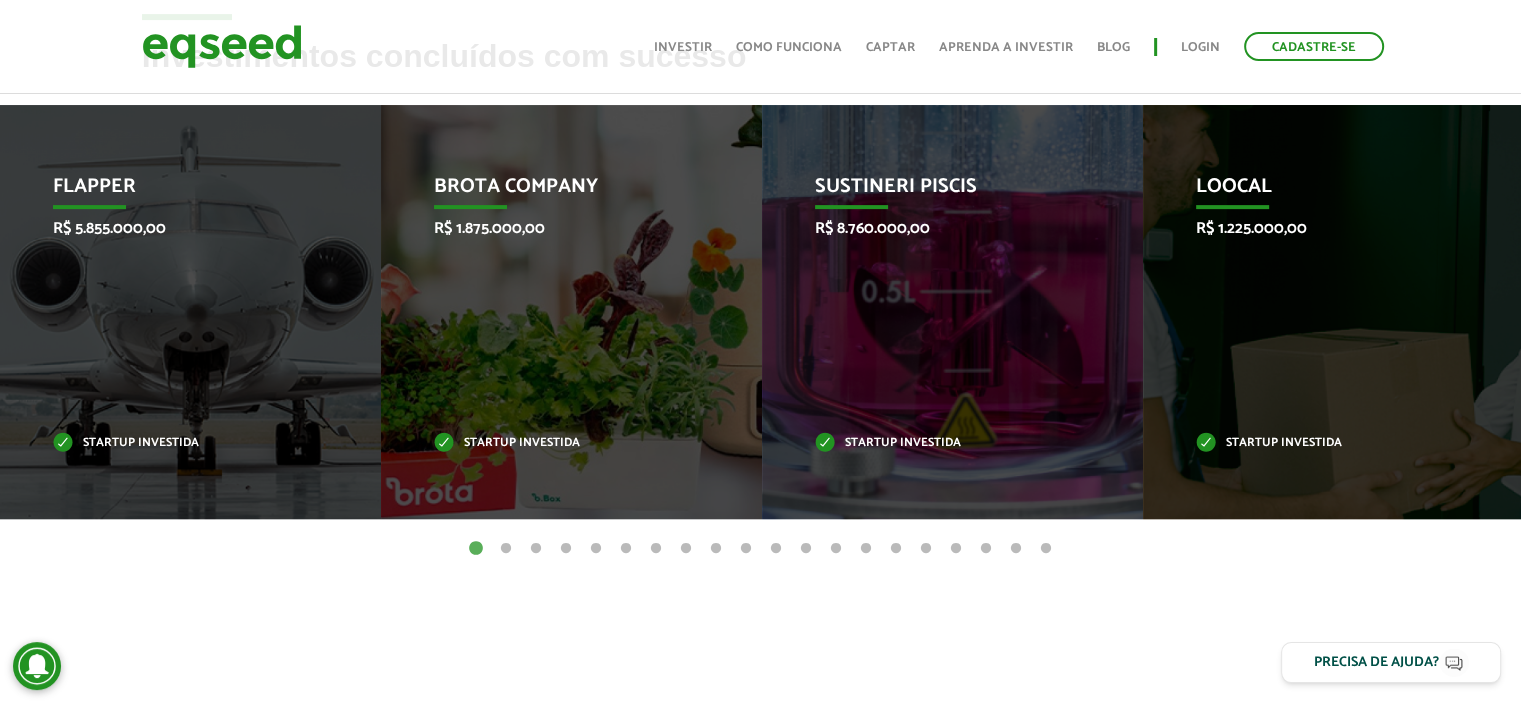 click on "2" at bounding box center (506, 549) 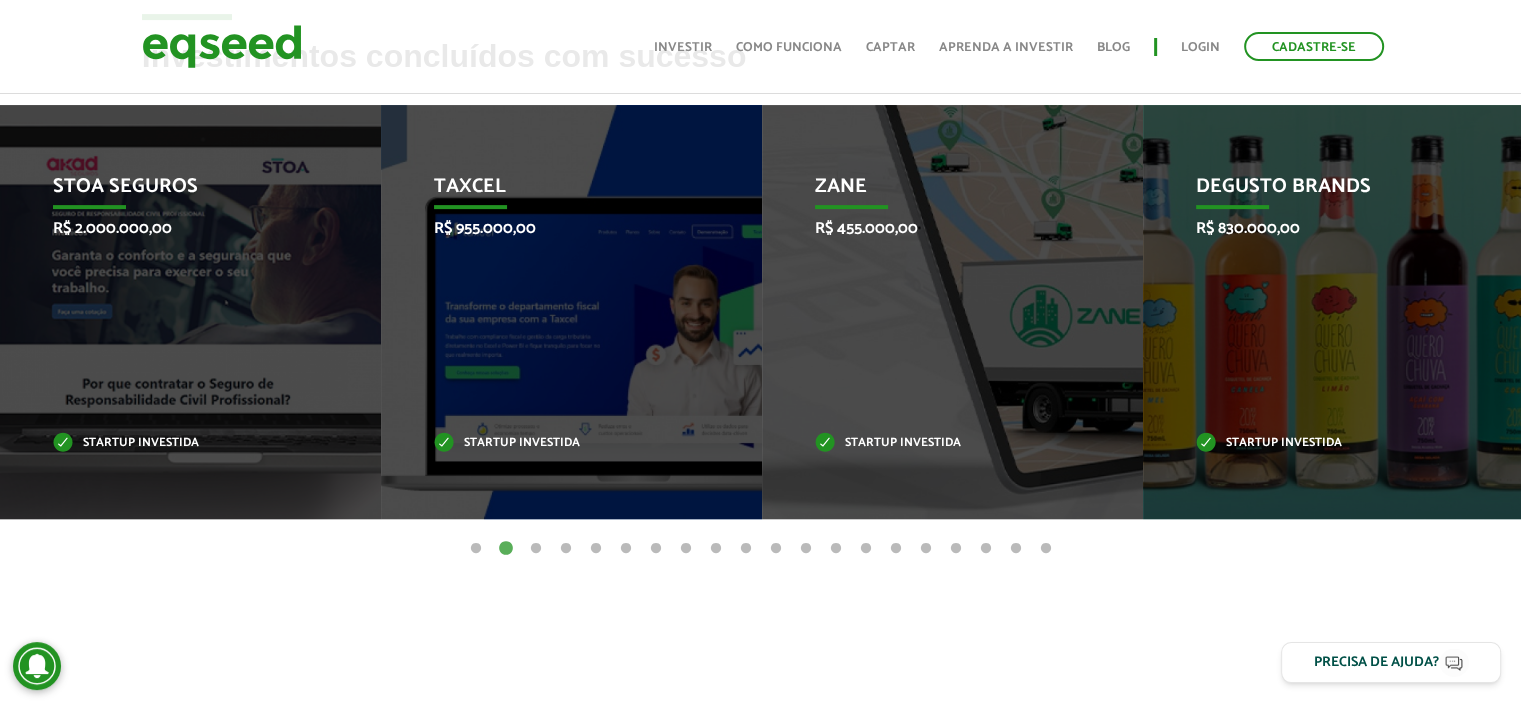 click on "3" at bounding box center [536, 549] 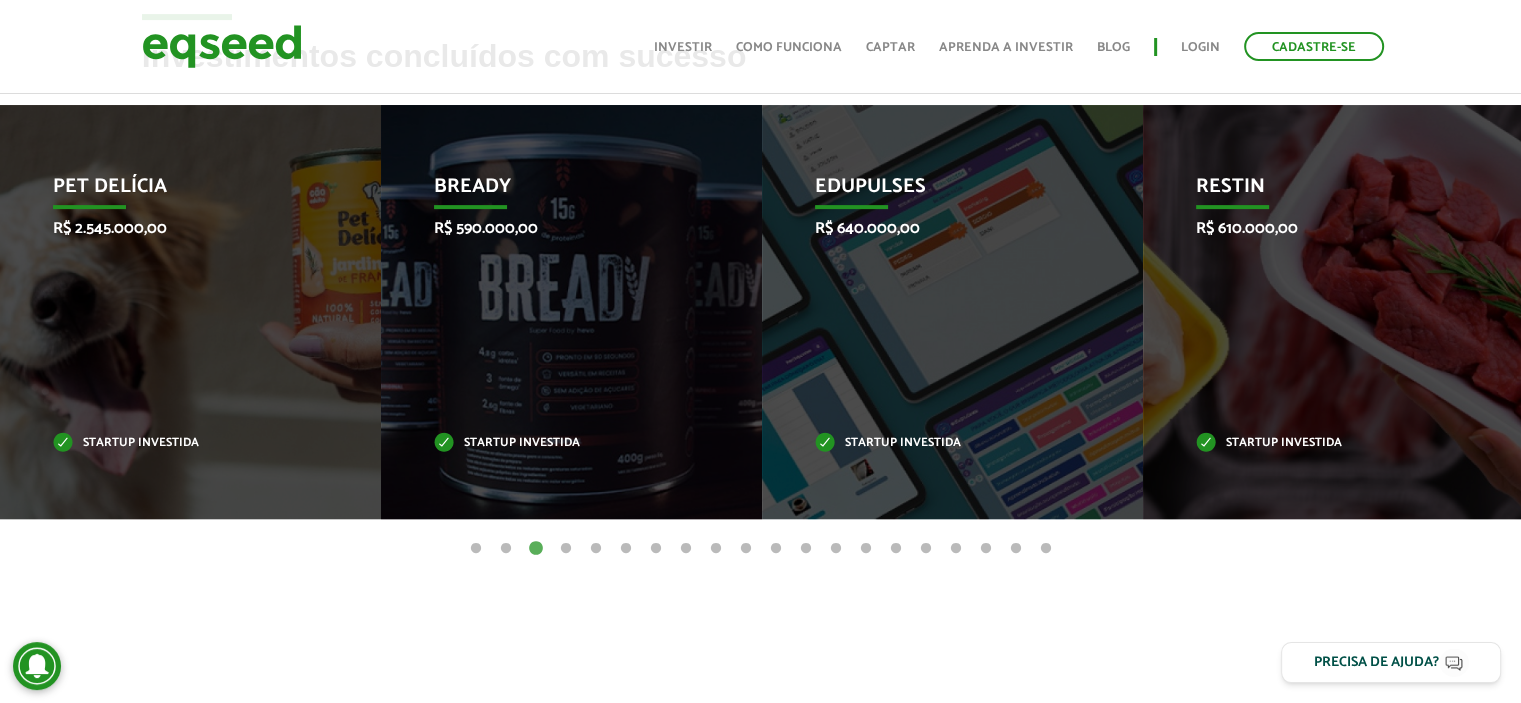click on "4" at bounding box center (566, 549) 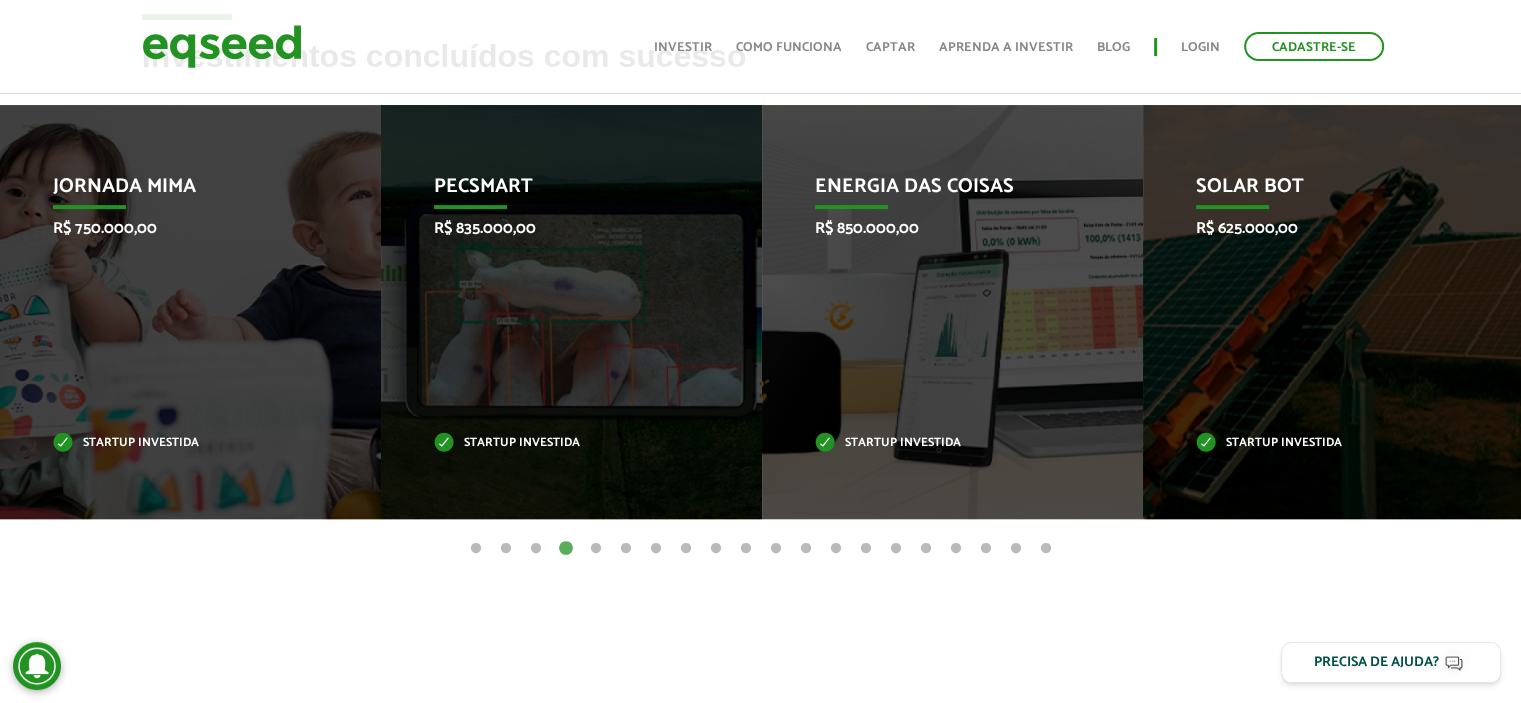 click on "5" at bounding box center (596, 549) 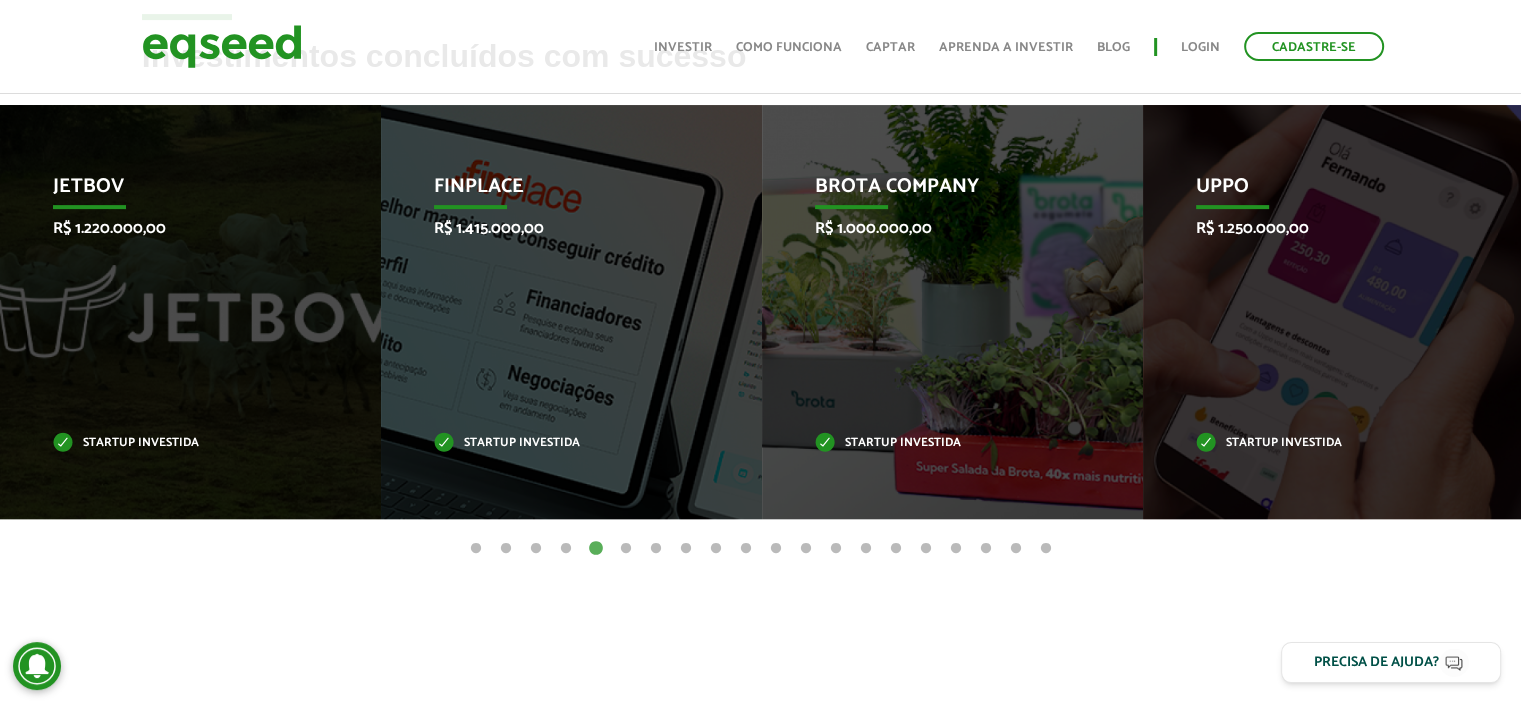 click on "6" at bounding box center (626, 549) 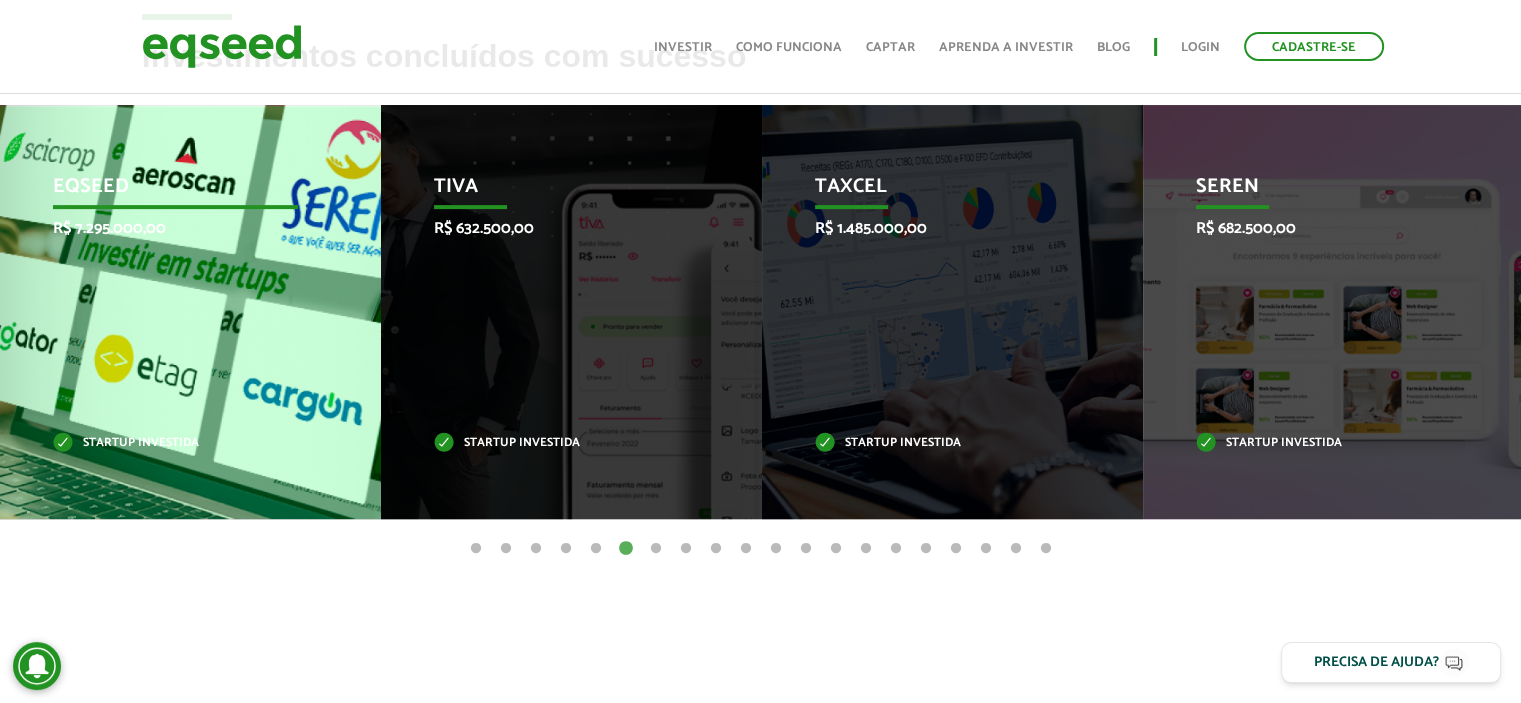 click on "EqSeed
R$ 7.295.000,00
Startup investida" at bounding box center (175, 312) 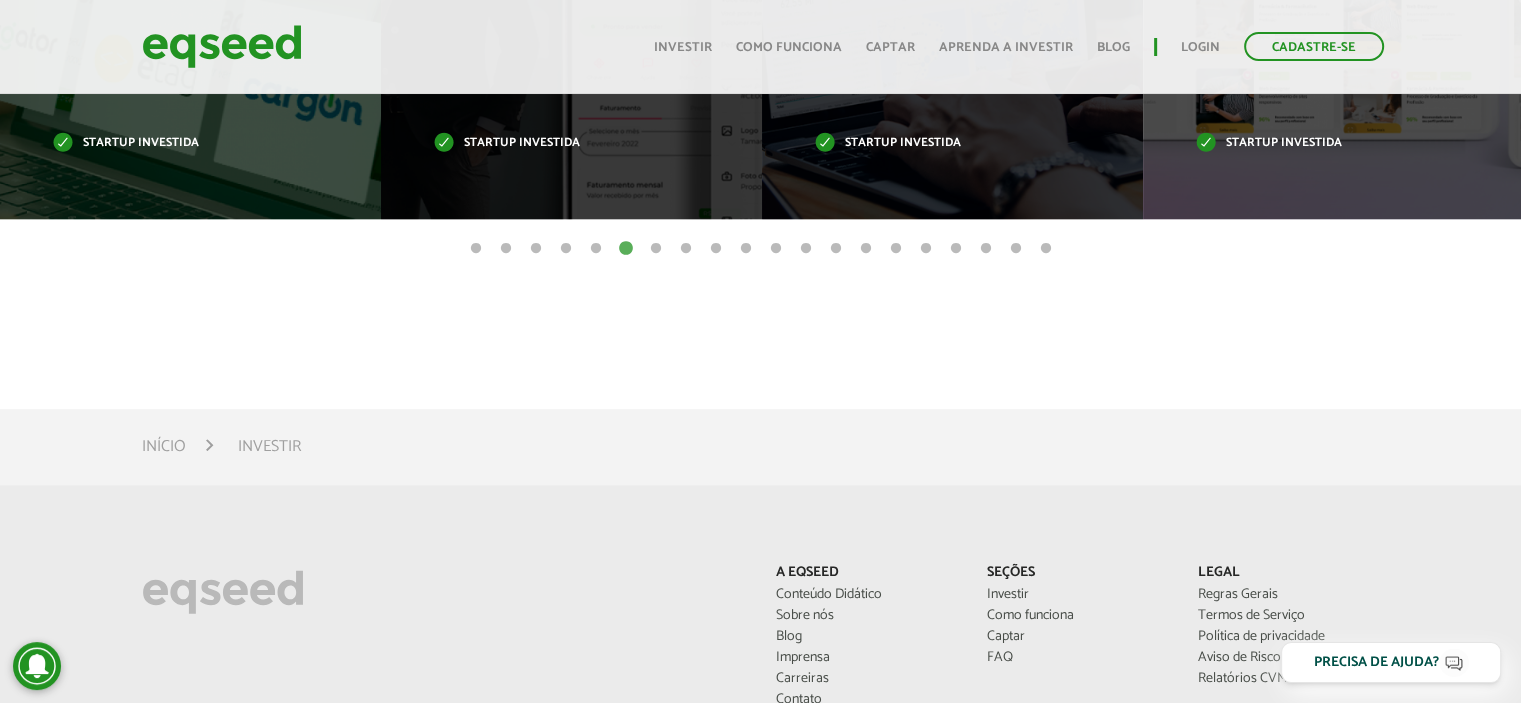 scroll, scrollTop: 1200, scrollLeft: 0, axis: vertical 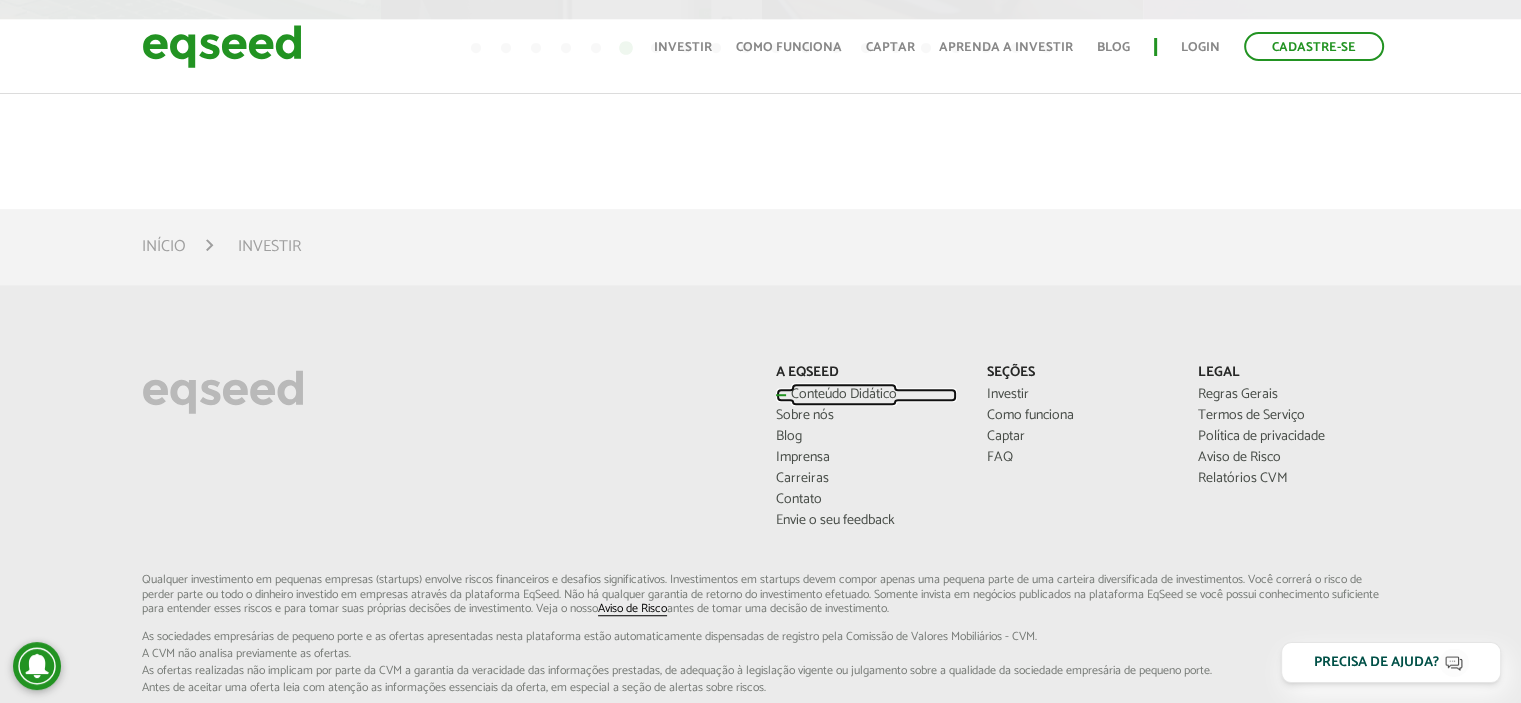 click on "Conteúdo Didático" at bounding box center (866, 395) 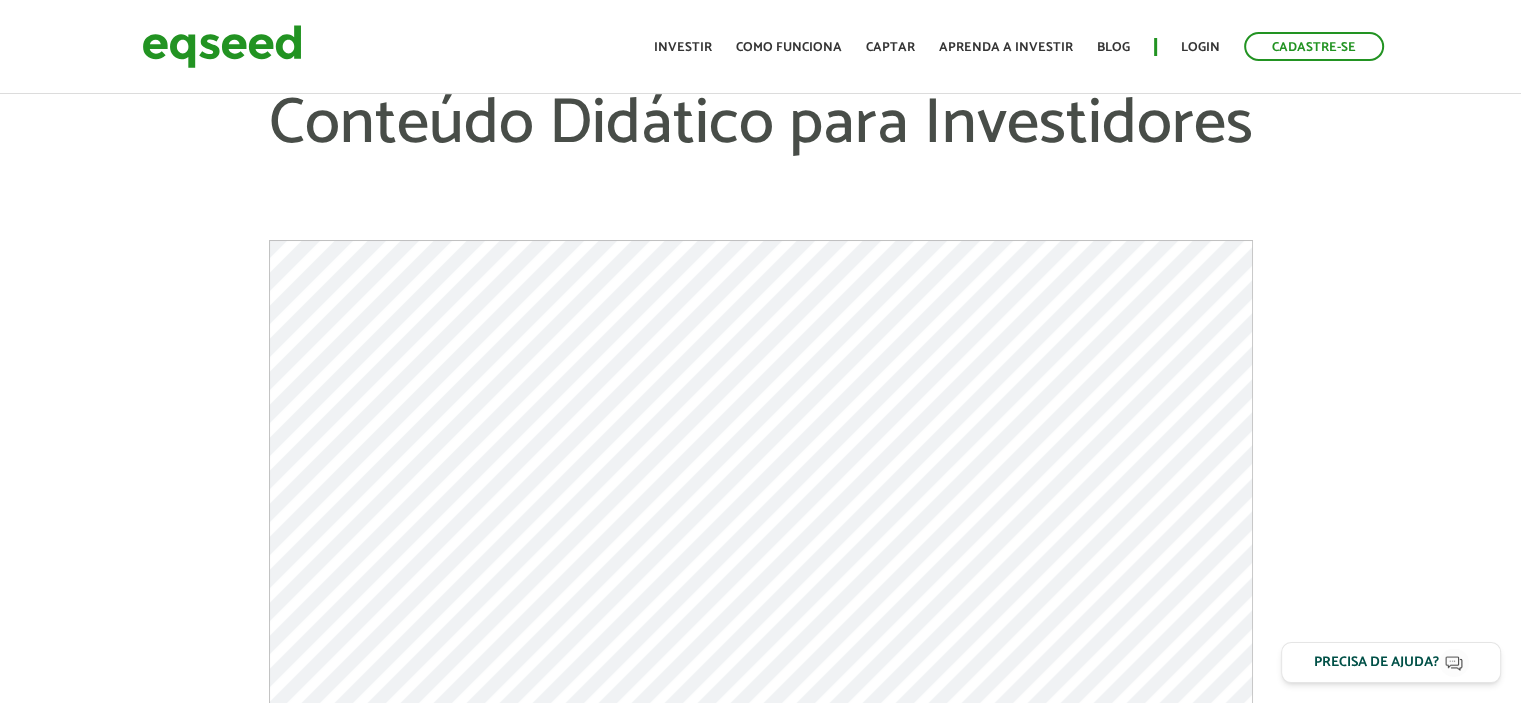 scroll, scrollTop: 0, scrollLeft: 0, axis: both 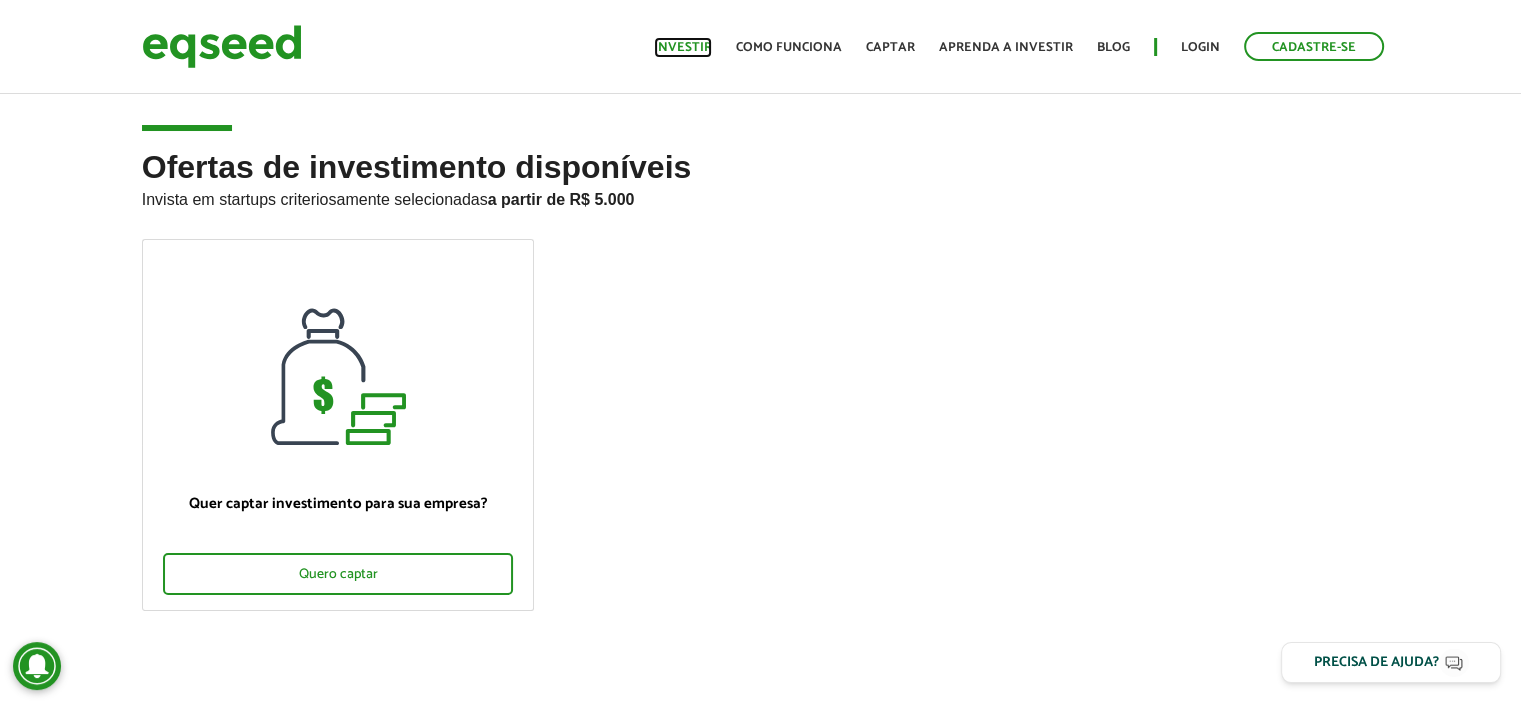 click on "Investir" at bounding box center (683, 47) 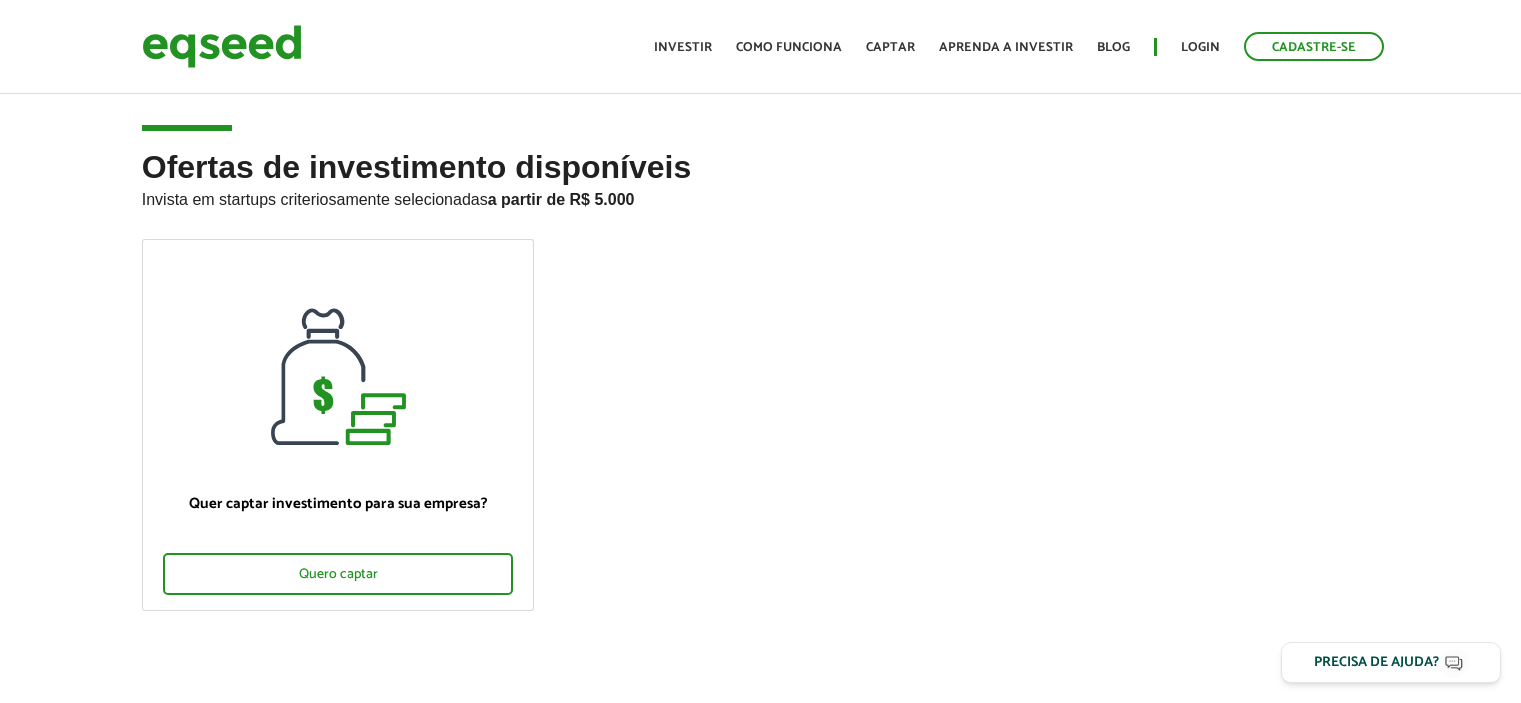 scroll, scrollTop: 0, scrollLeft: 0, axis: both 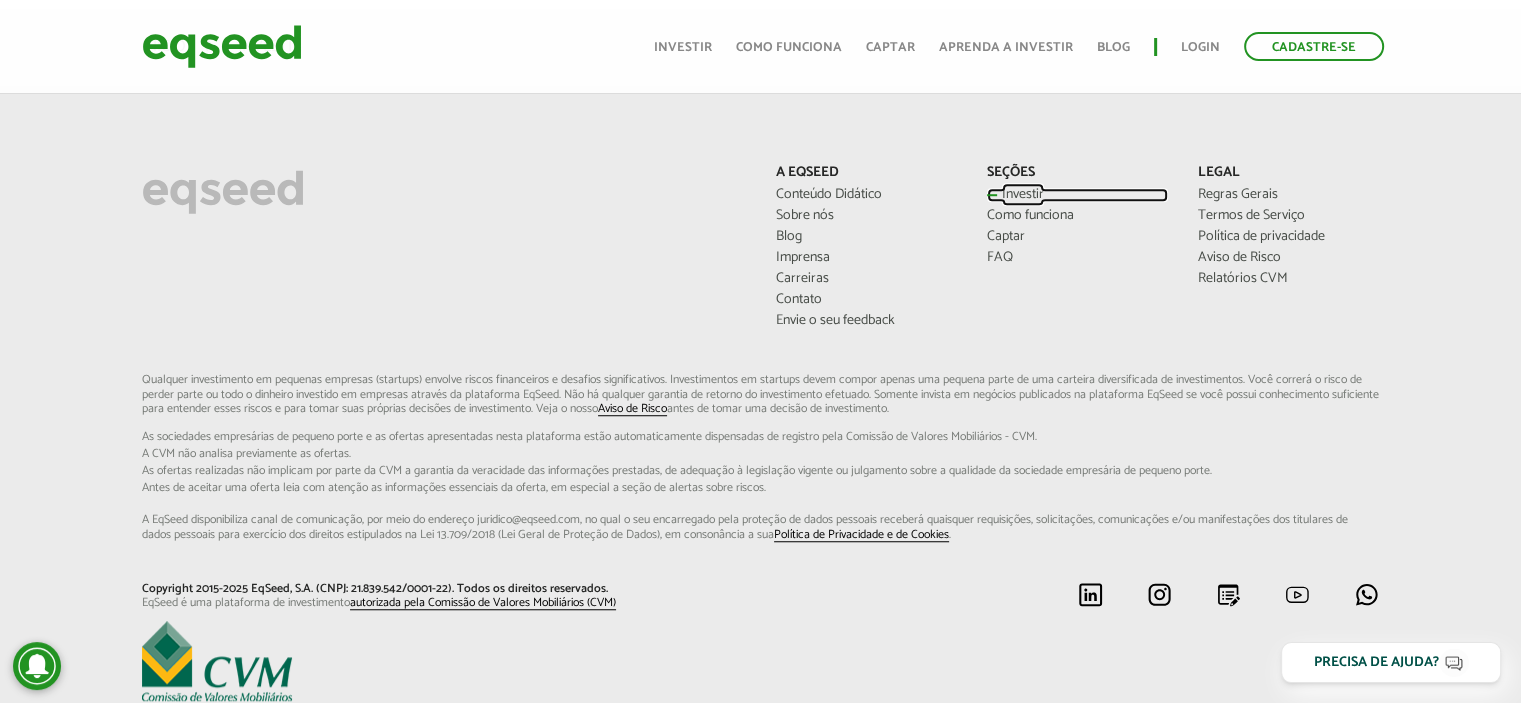 click on "Investir" at bounding box center [1077, 195] 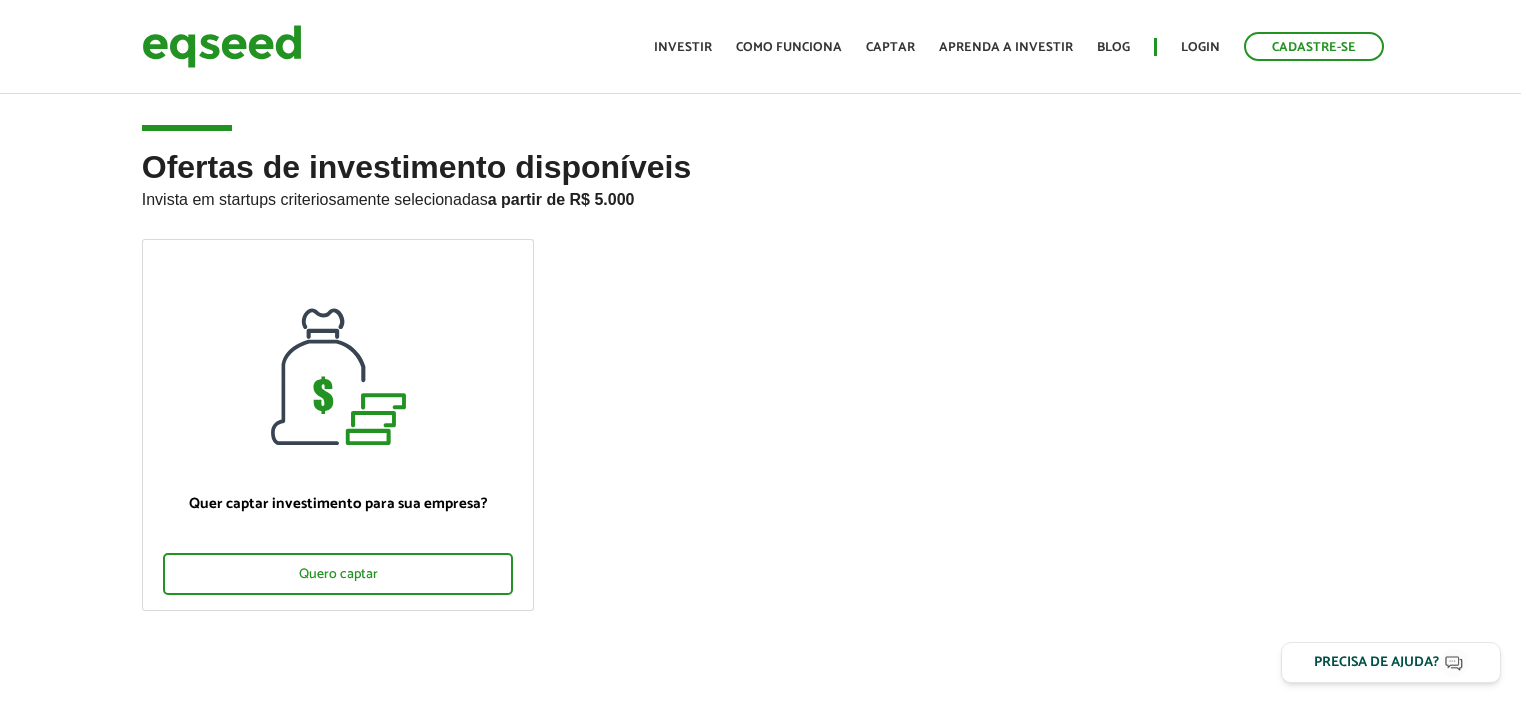 scroll, scrollTop: 0, scrollLeft: 0, axis: both 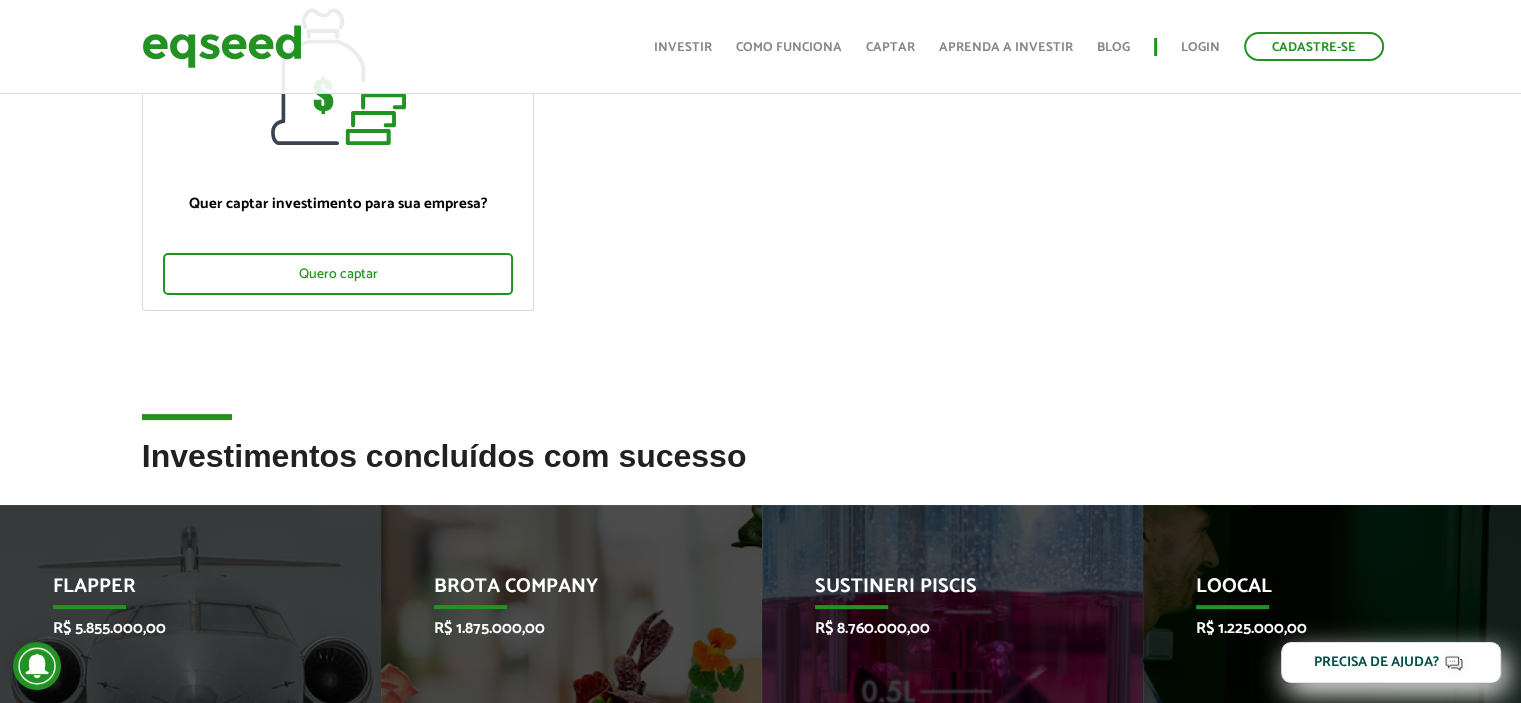 drag, startPoint x: 208, startPoint y: 418, endPoint x: 740, endPoint y: 394, distance: 532.5411 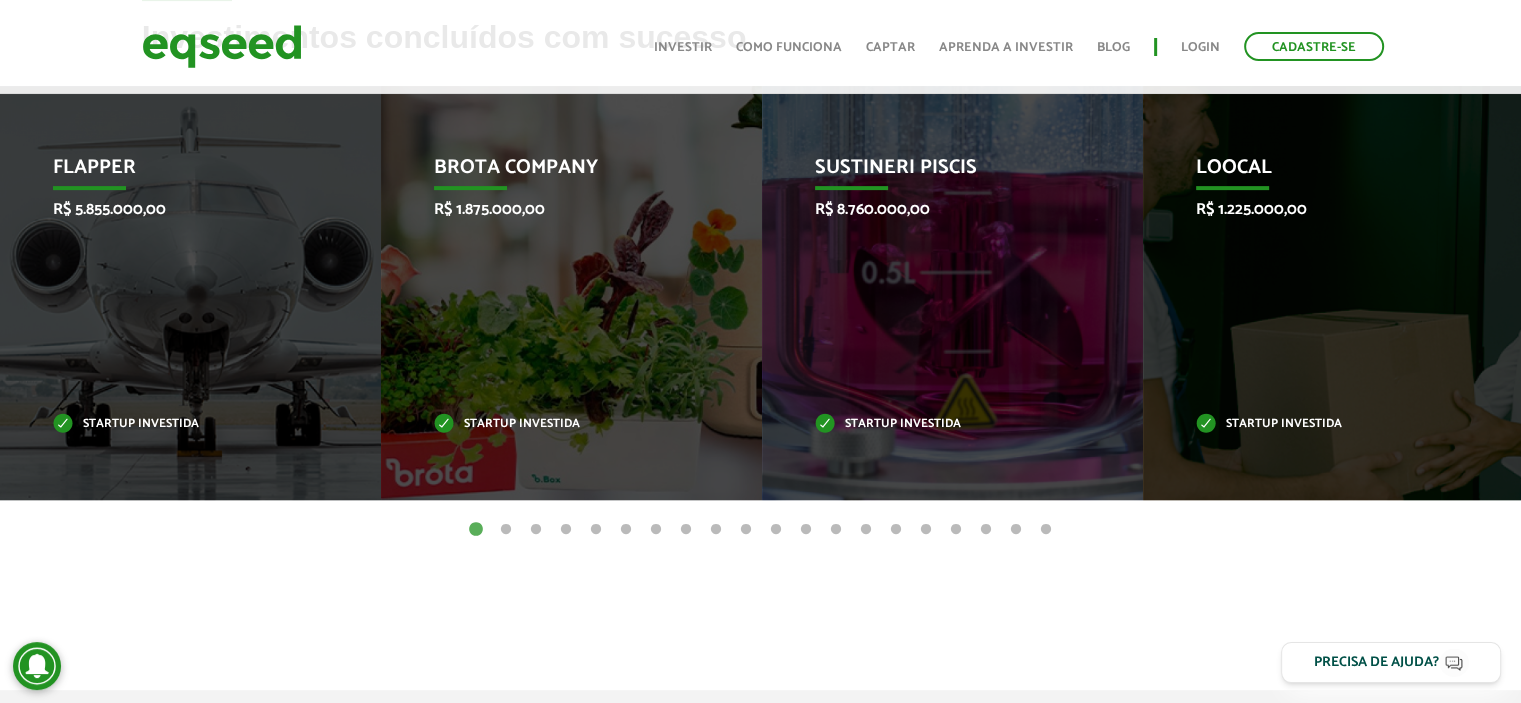 scroll, scrollTop: 180, scrollLeft: 0, axis: vertical 